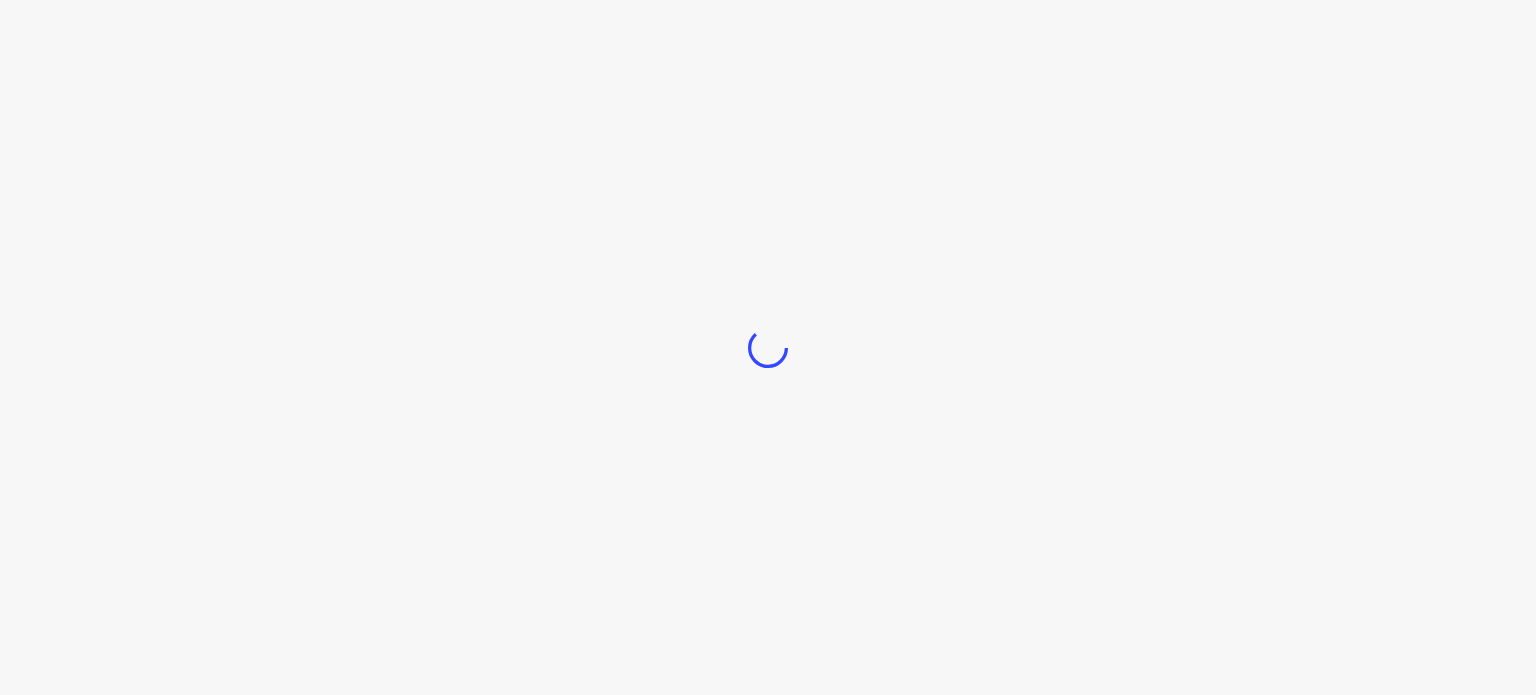 scroll, scrollTop: 0, scrollLeft: 0, axis: both 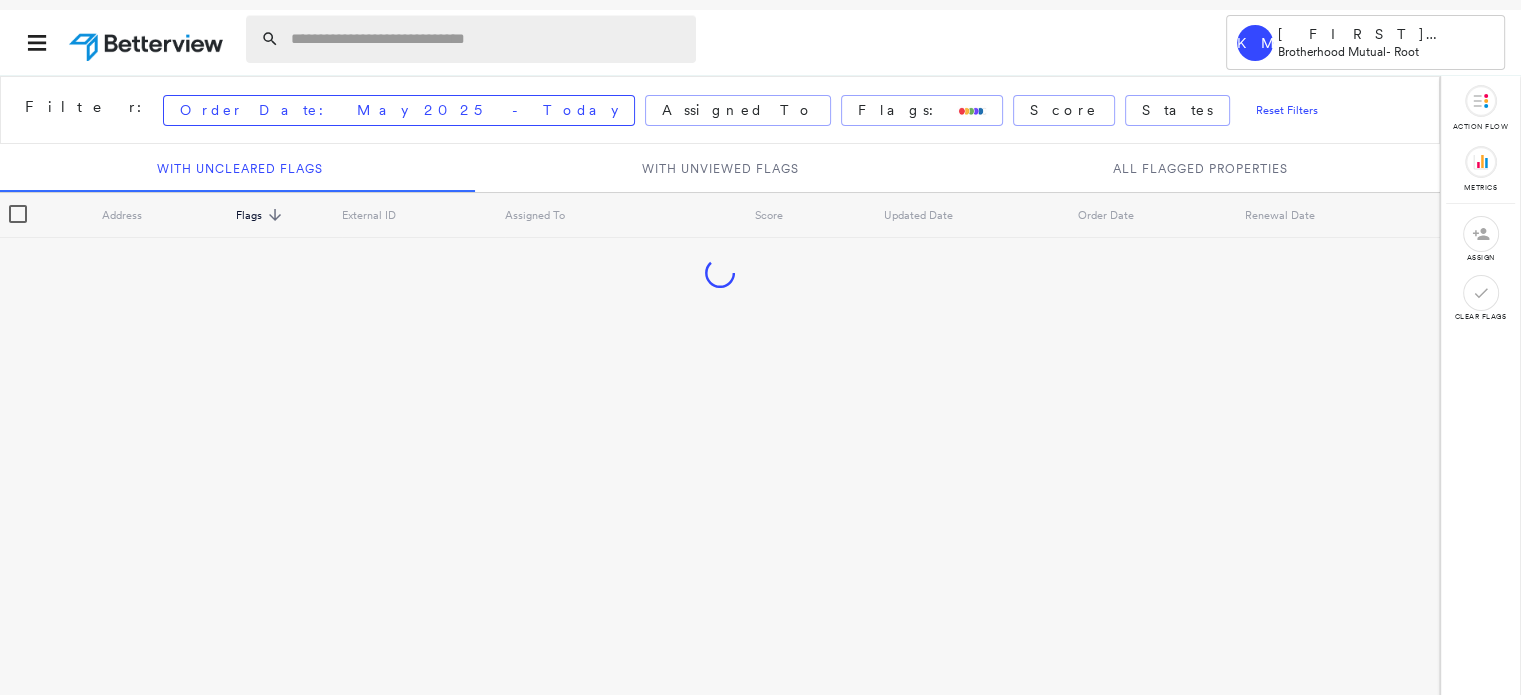 click at bounding box center [487, 39] 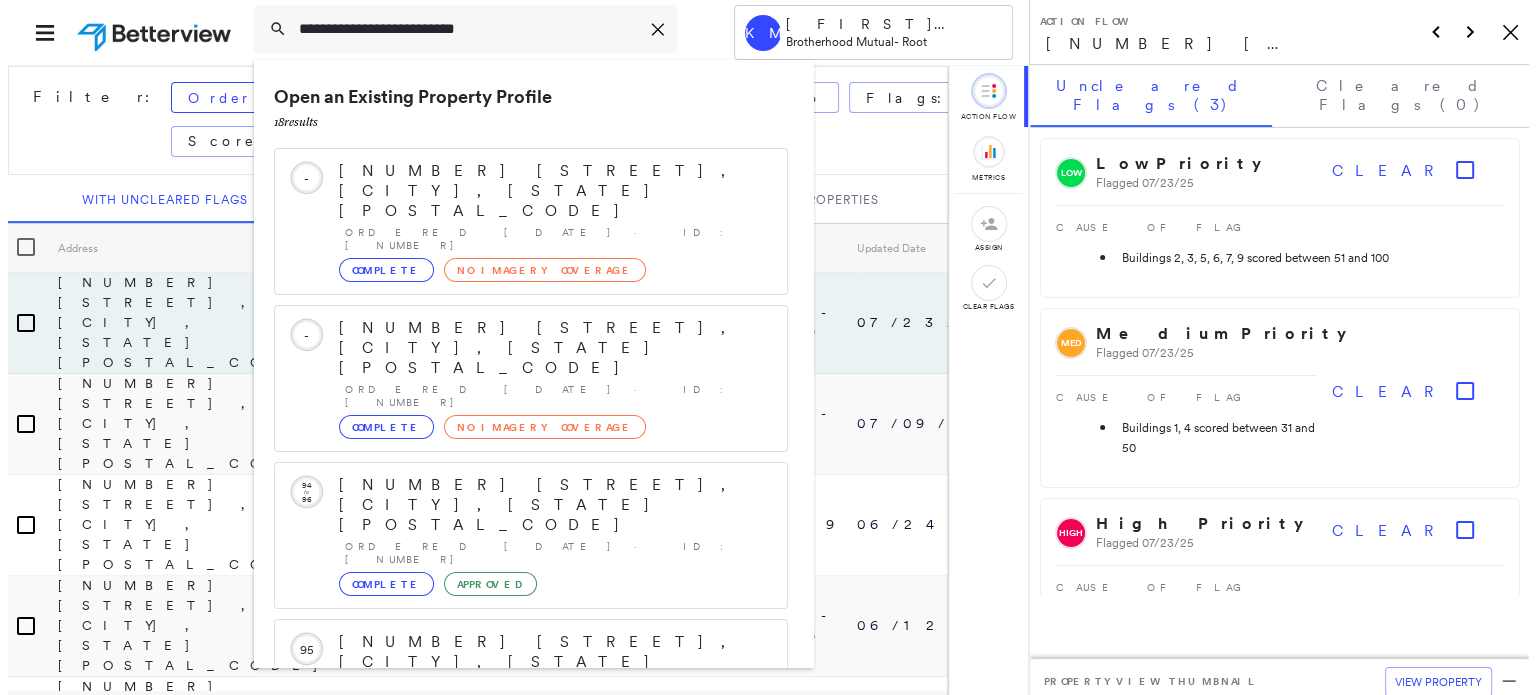 scroll, scrollTop: 208, scrollLeft: 0, axis: vertical 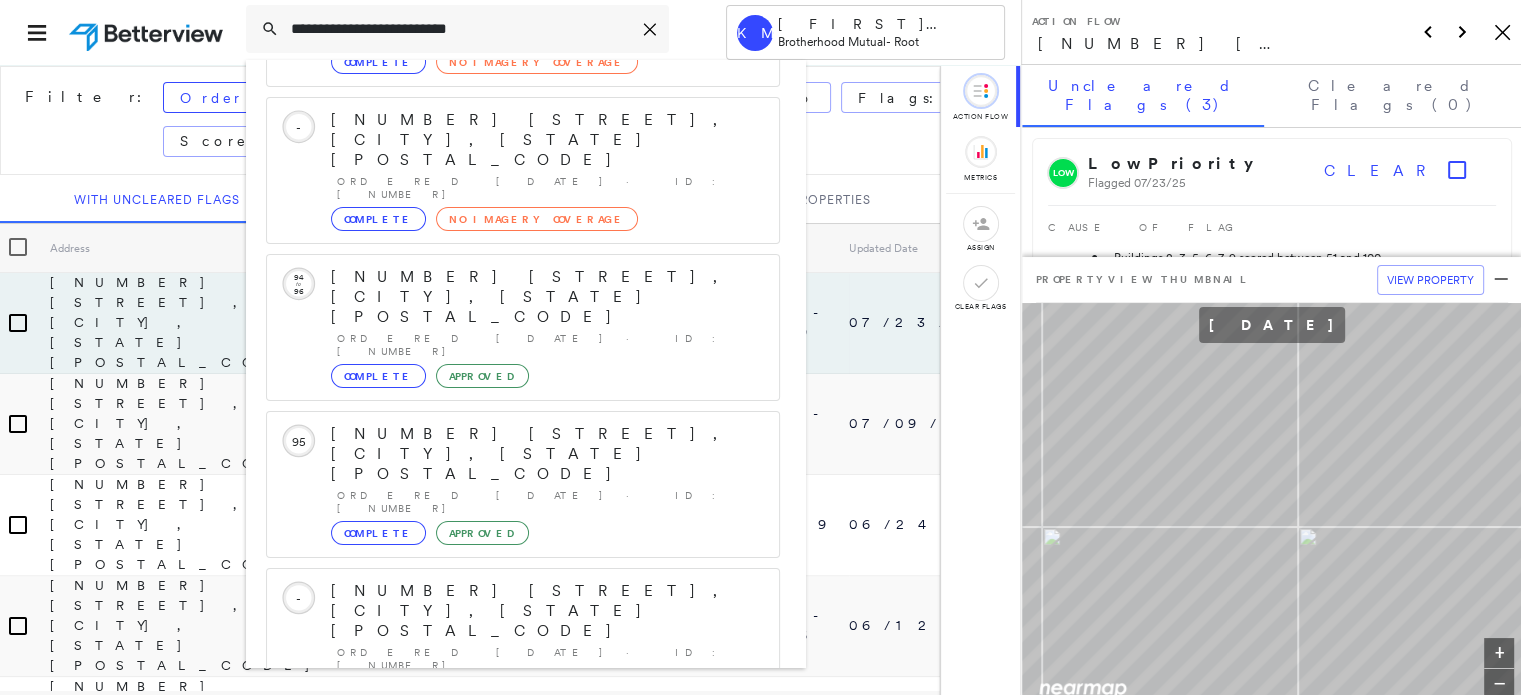 type on "**********" 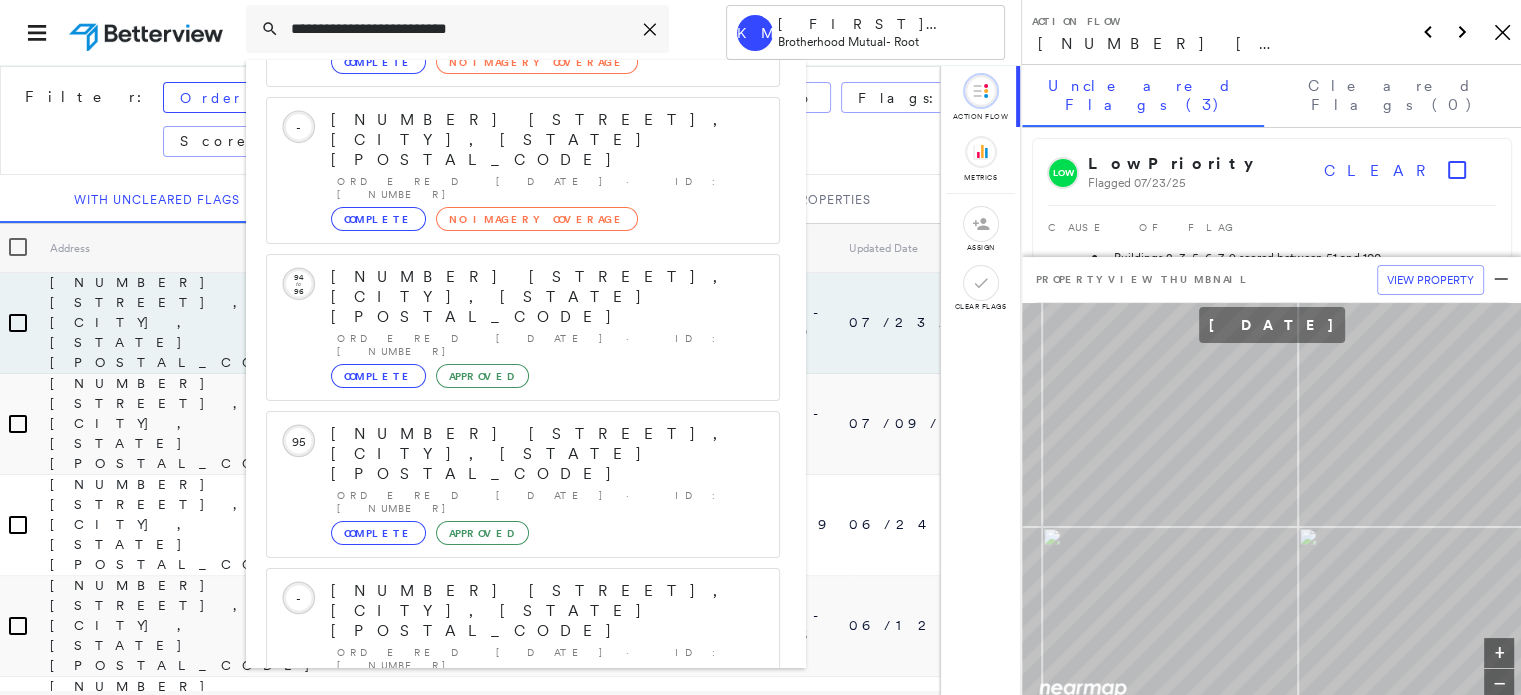 click on "[NUMBER] [STREET], [CITY], [STATE] [POSTAL_CODE]" at bounding box center [501, 903] 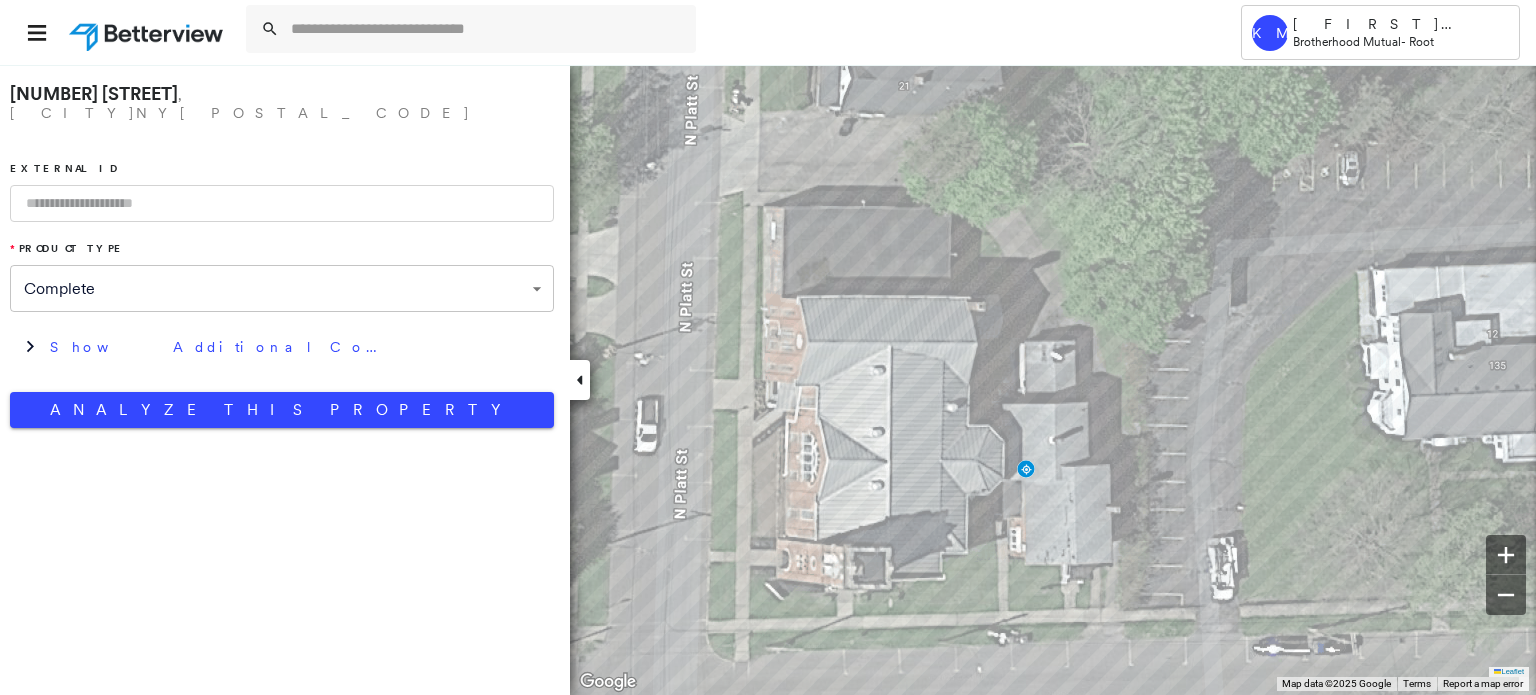 click at bounding box center (282, 203) 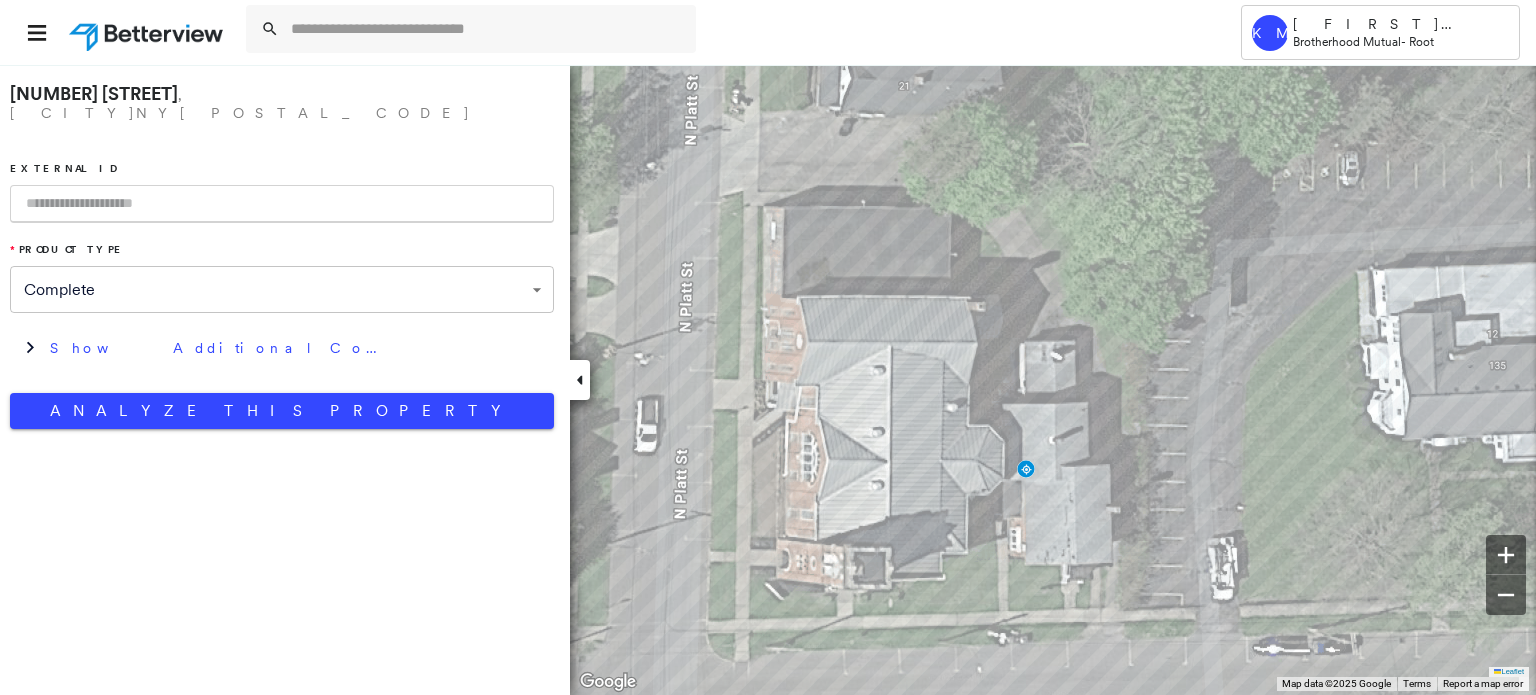 type on "*" 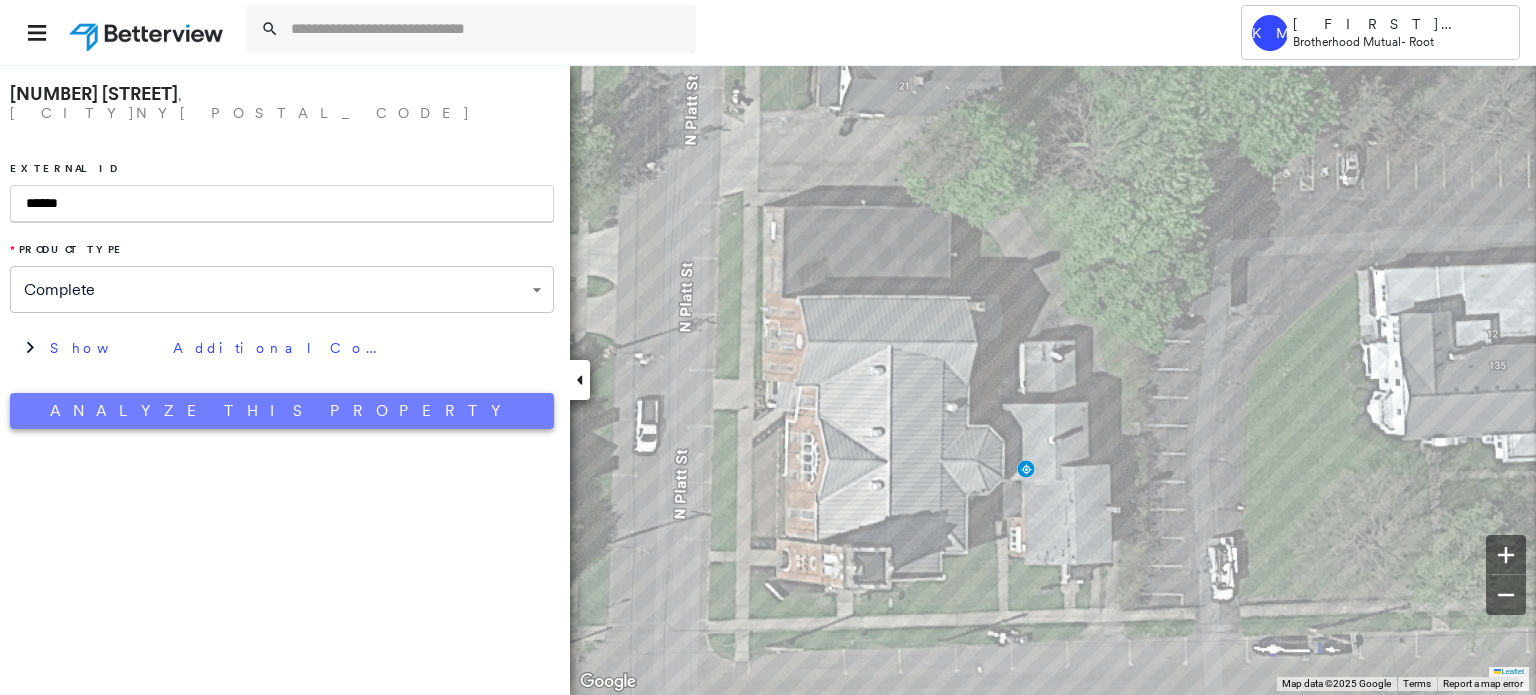 type on "******" 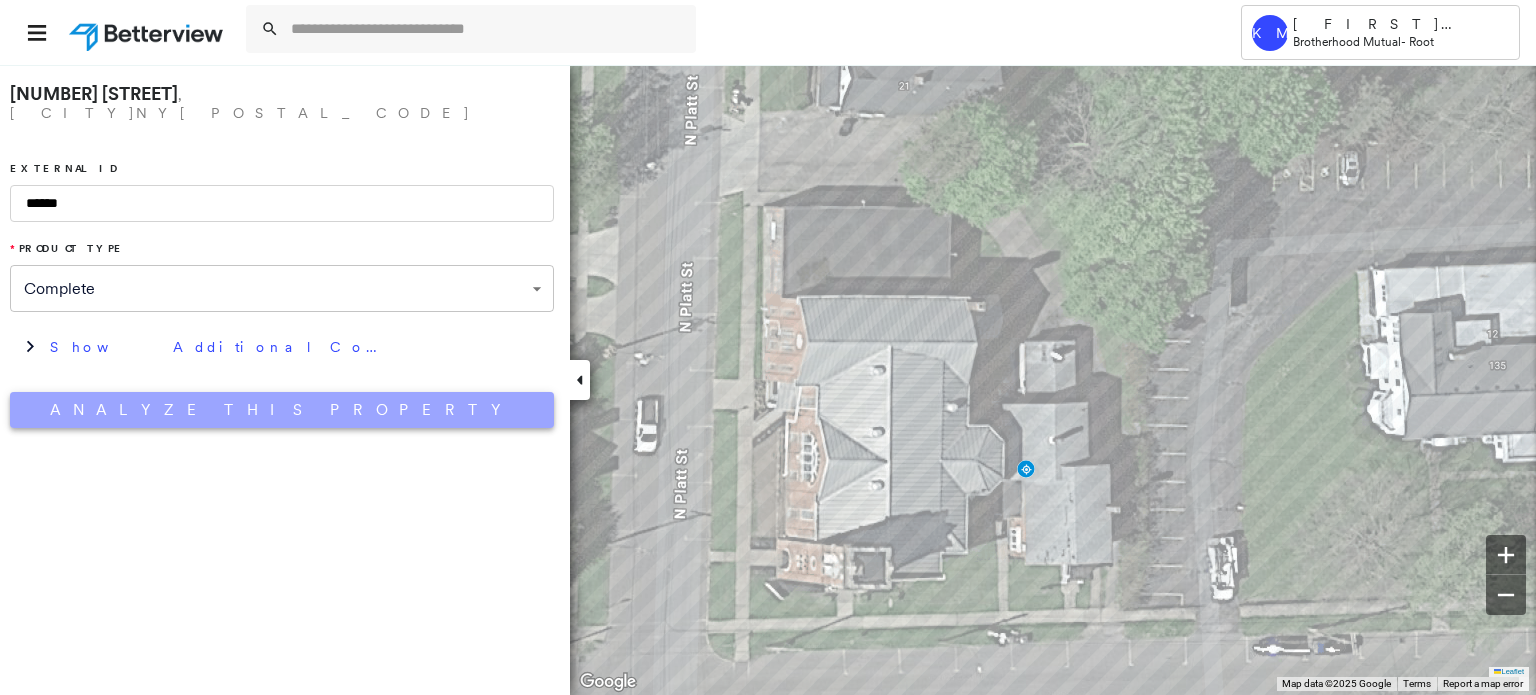 click on "Analyze This Property" at bounding box center [282, 410] 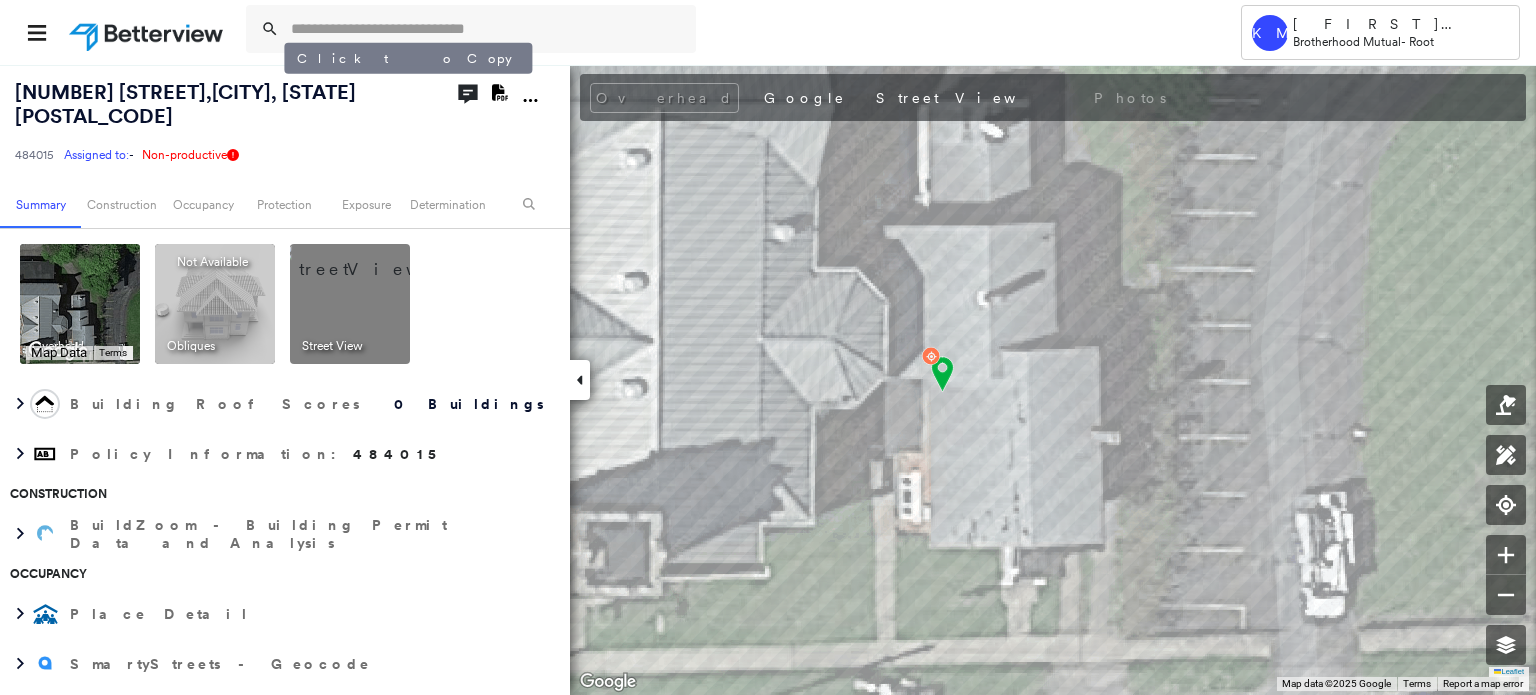 click on "[NUMBER] [STREET] ,  [CITY], [STATE] [POSTAL_CODE]" at bounding box center [185, 104] 